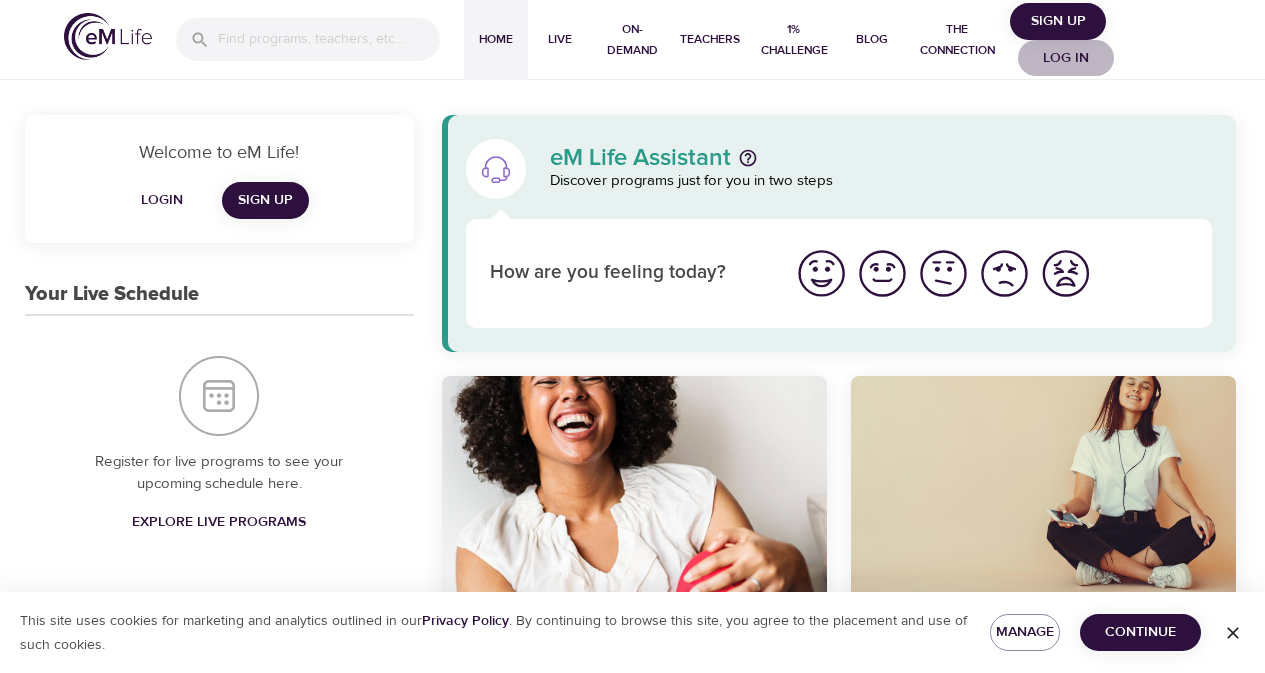 click on "Log in" at bounding box center [1066, 58] 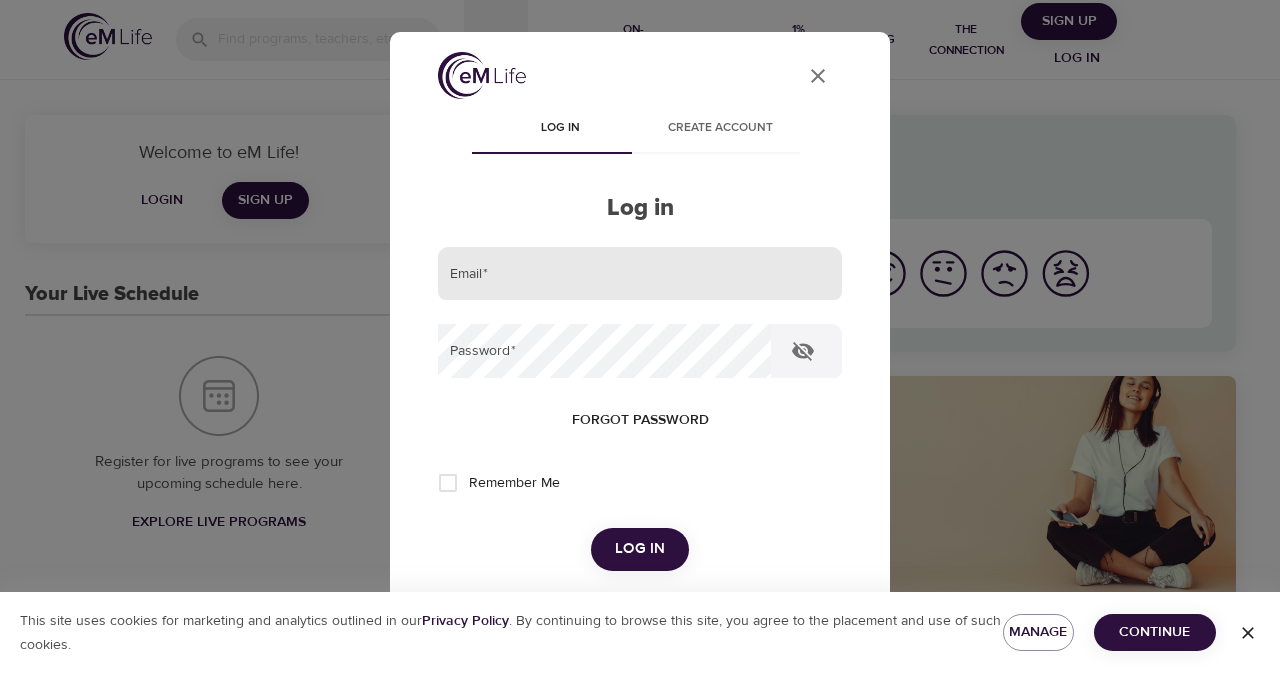click at bounding box center (640, 274) 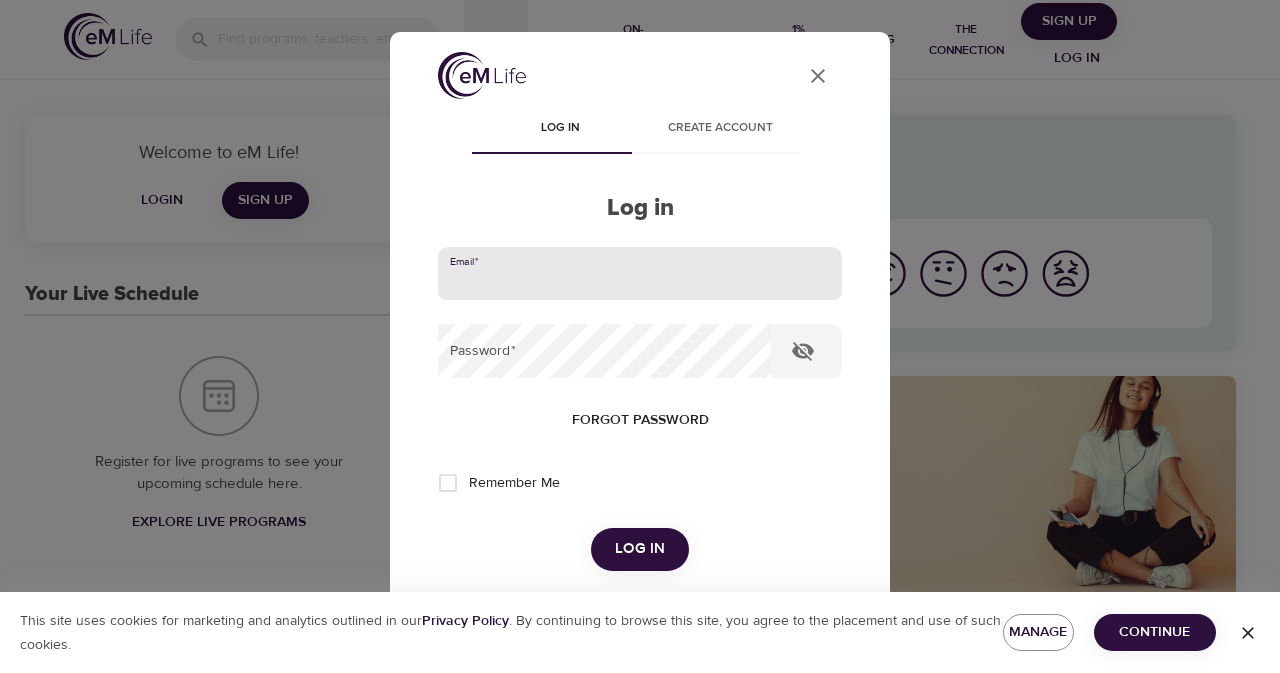 paste on "rachel.luckew@cnoinc.com" 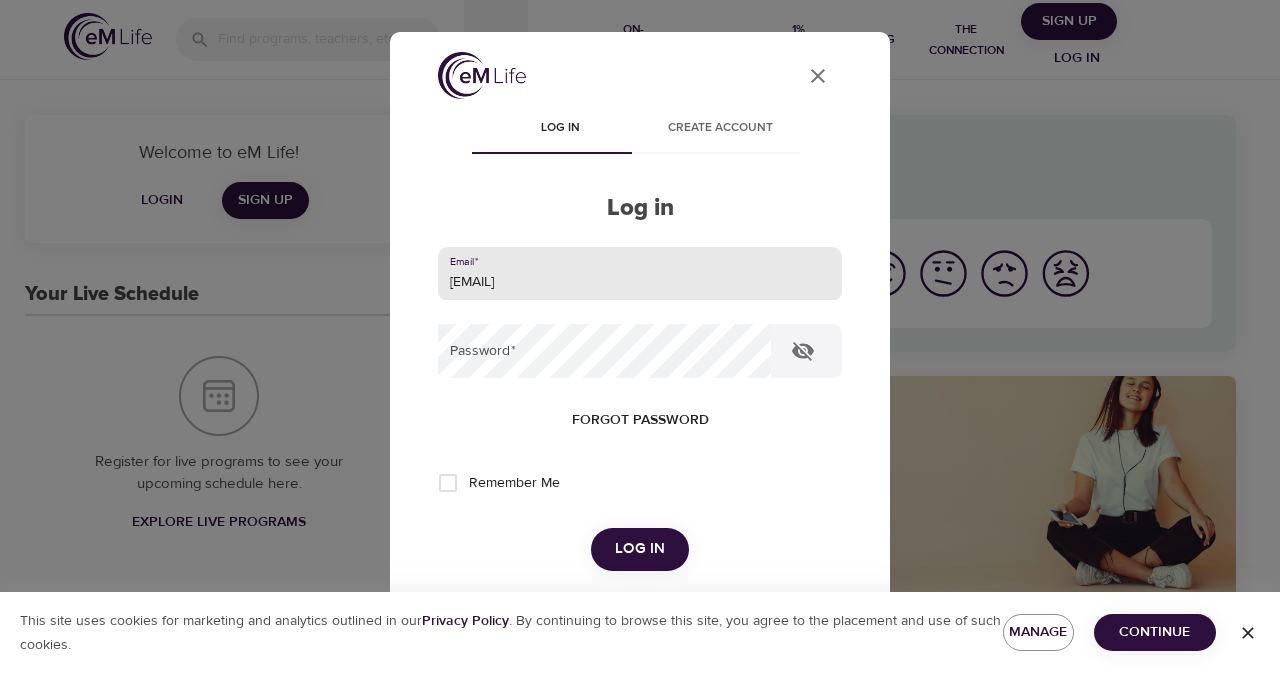 type on "rachel.luckew@cnoinc.com" 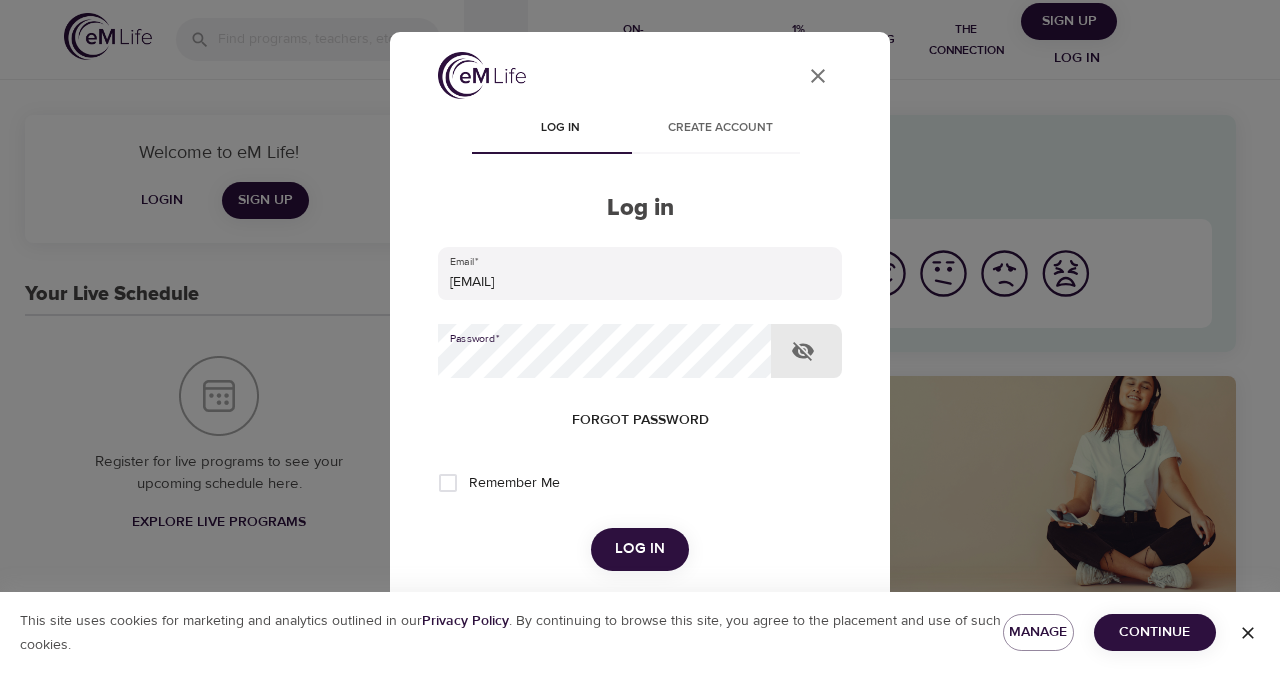 click on "Log in" at bounding box center [640, 549] 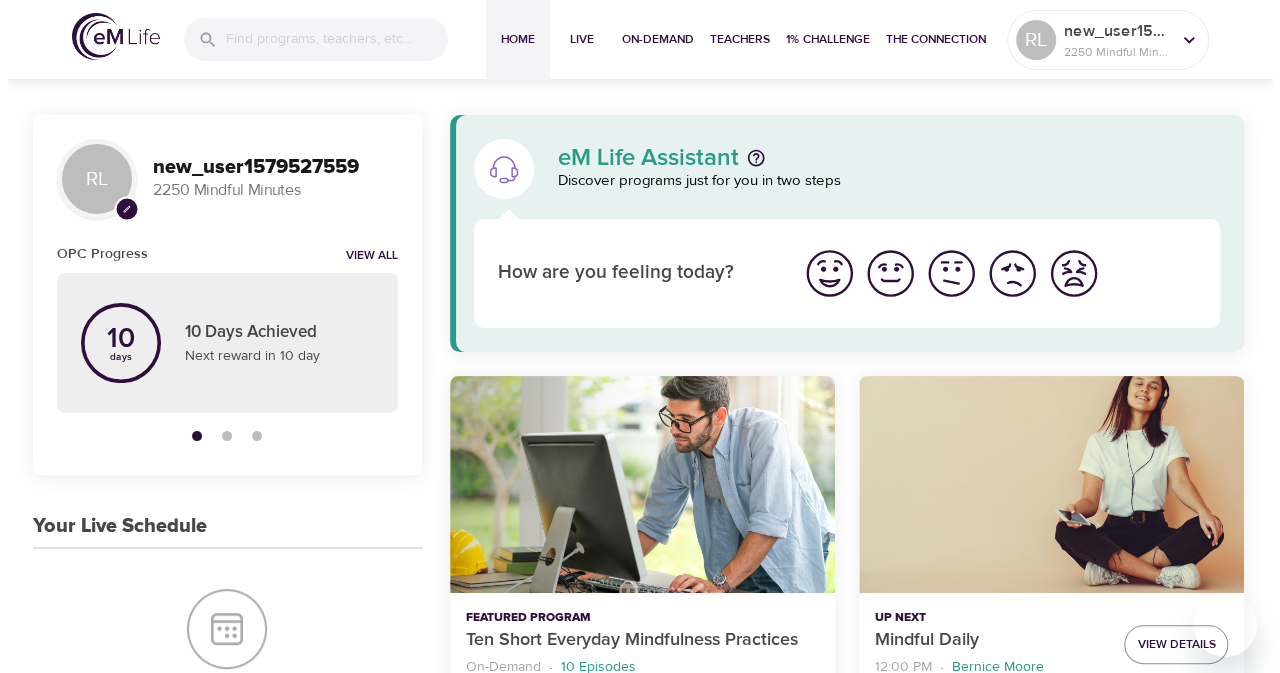 scroll, scrollTop: 500, scrollLeft: 0, axis: vertical 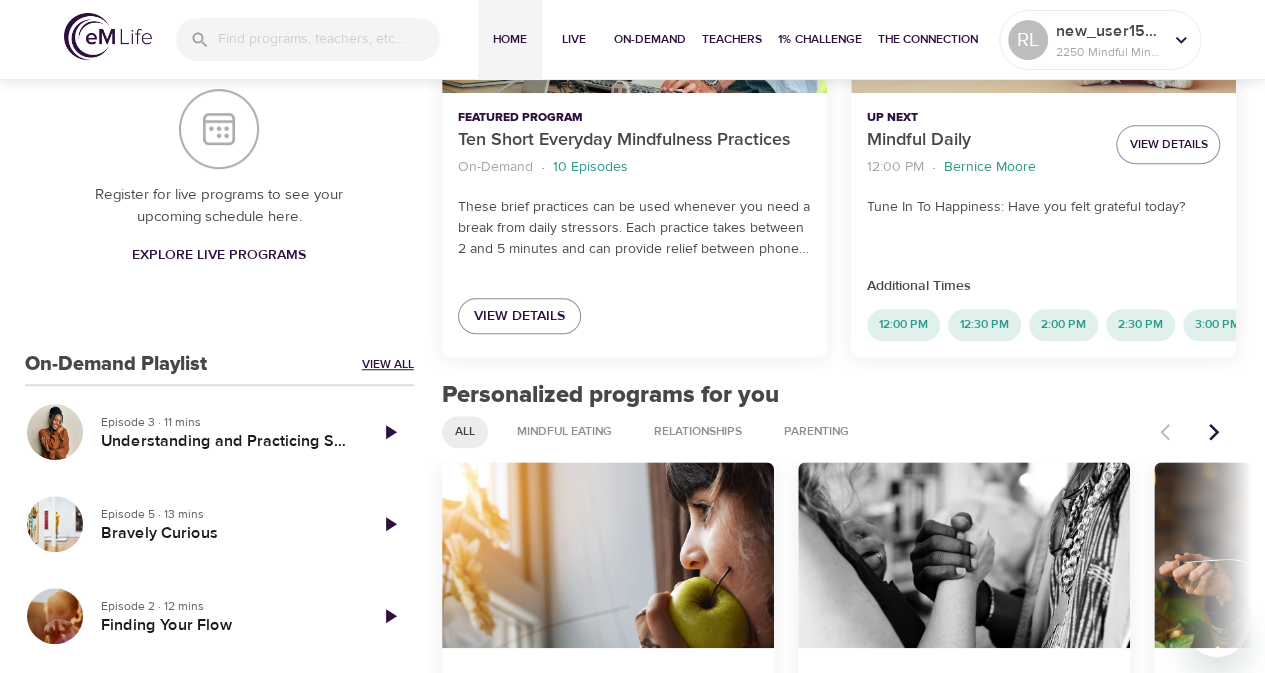 click on "View All" at bounding box center [388, 364] 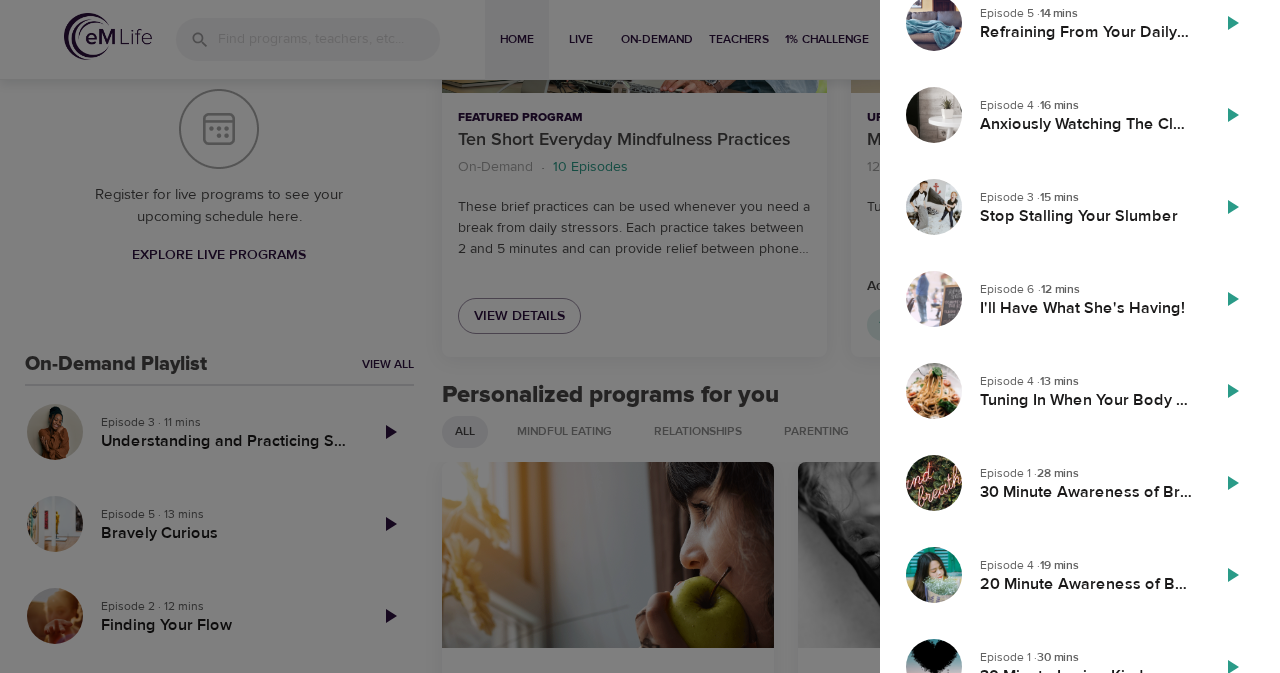scroll, scrollTop: 1279, scrollLeft: 0, axis: vertical 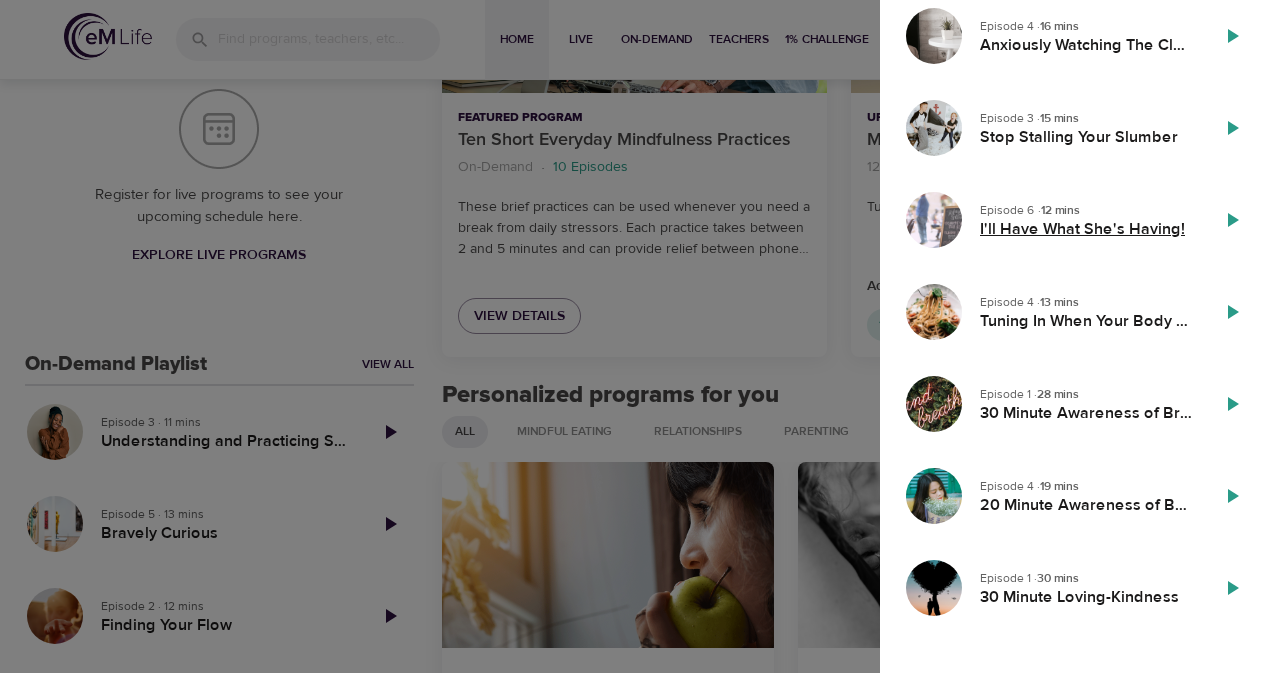 click on "I'll Have What She's Having!" at bounding box center (1086, 229) 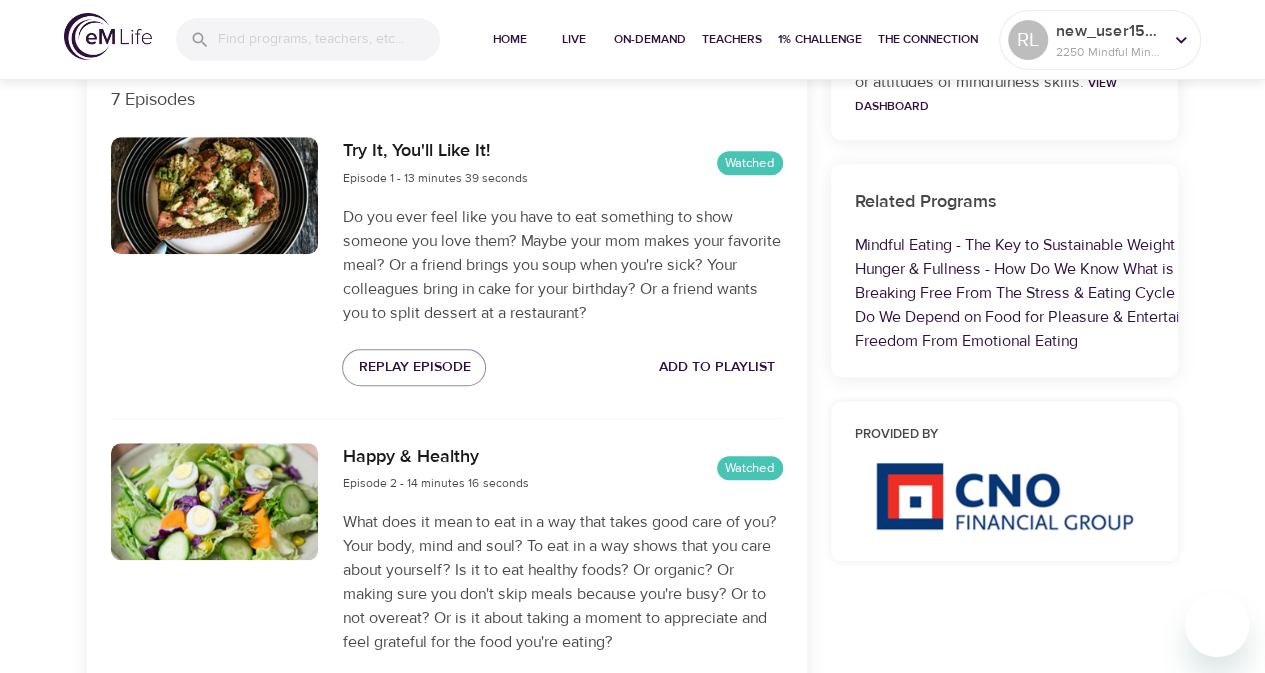 scroll, scrollTop: 0, scrollLeft: 0, axis: both 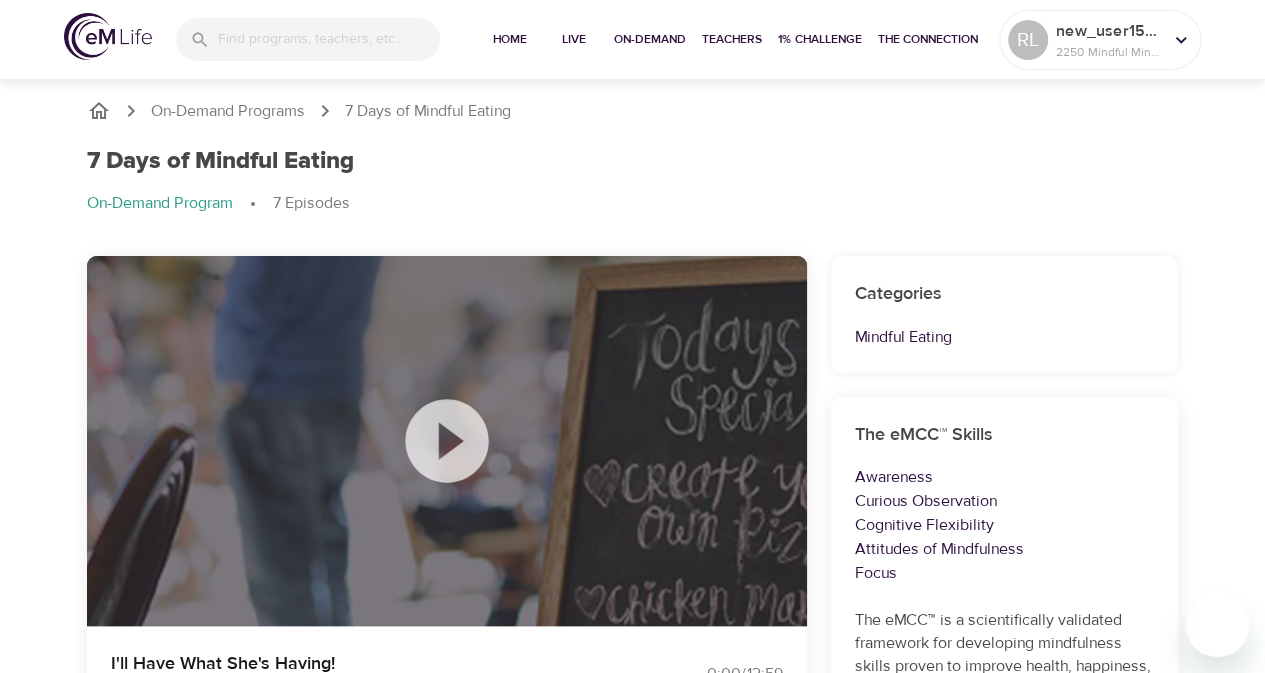 click 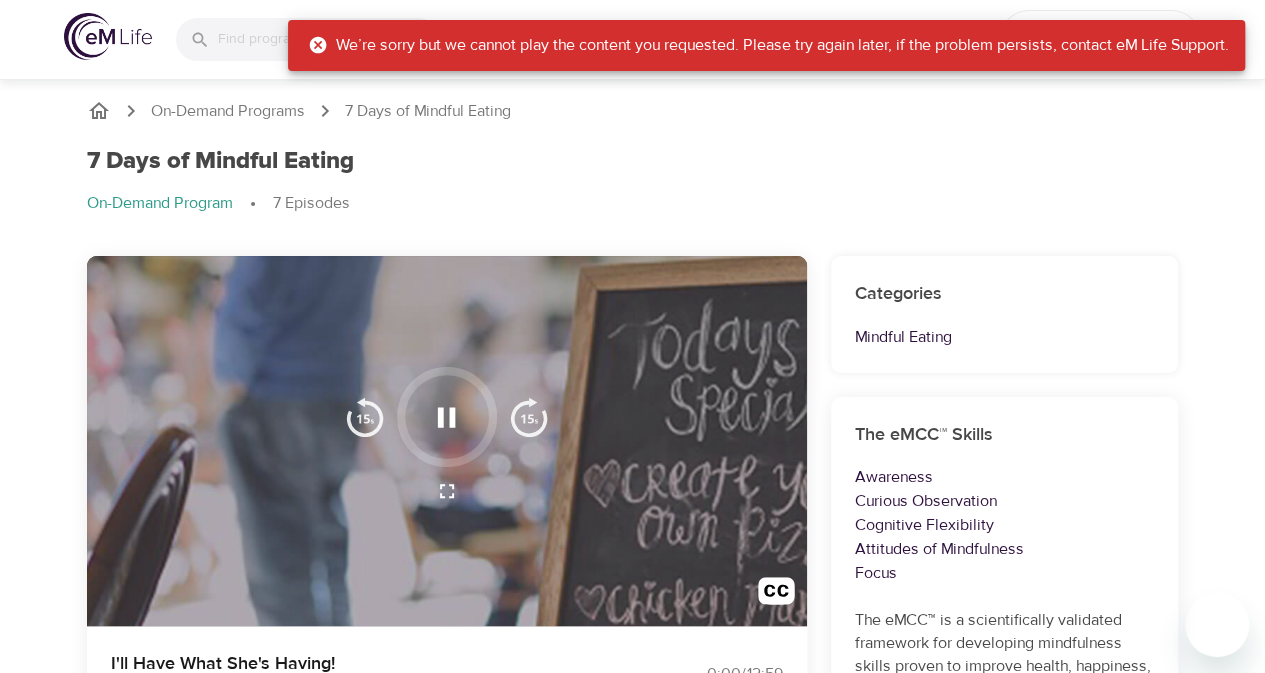 click 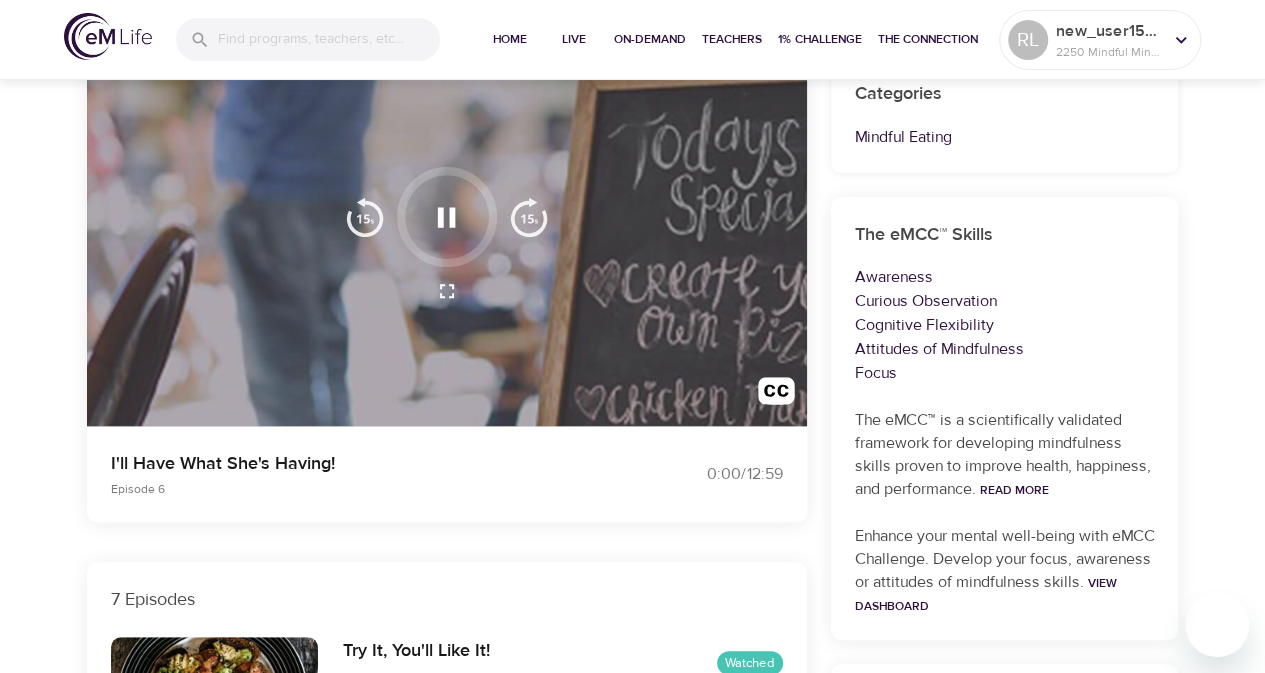 scroll, scrollTop: 0, scrollLeft: 0, axis: both 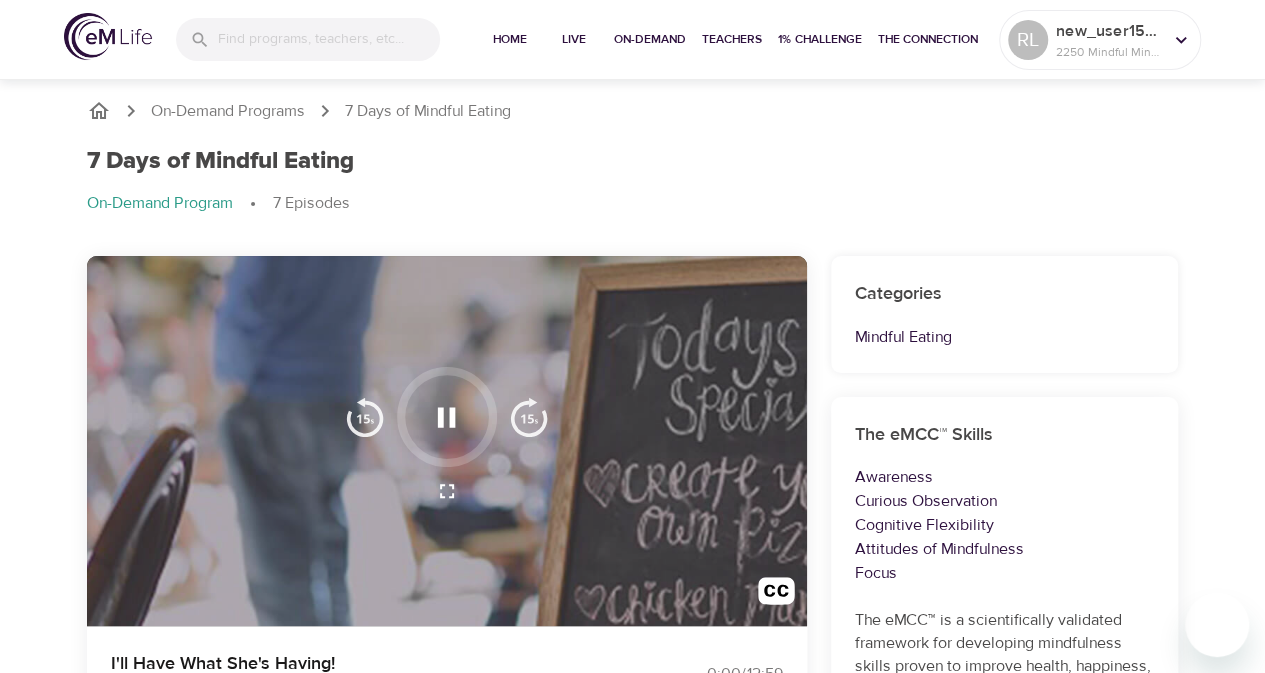click 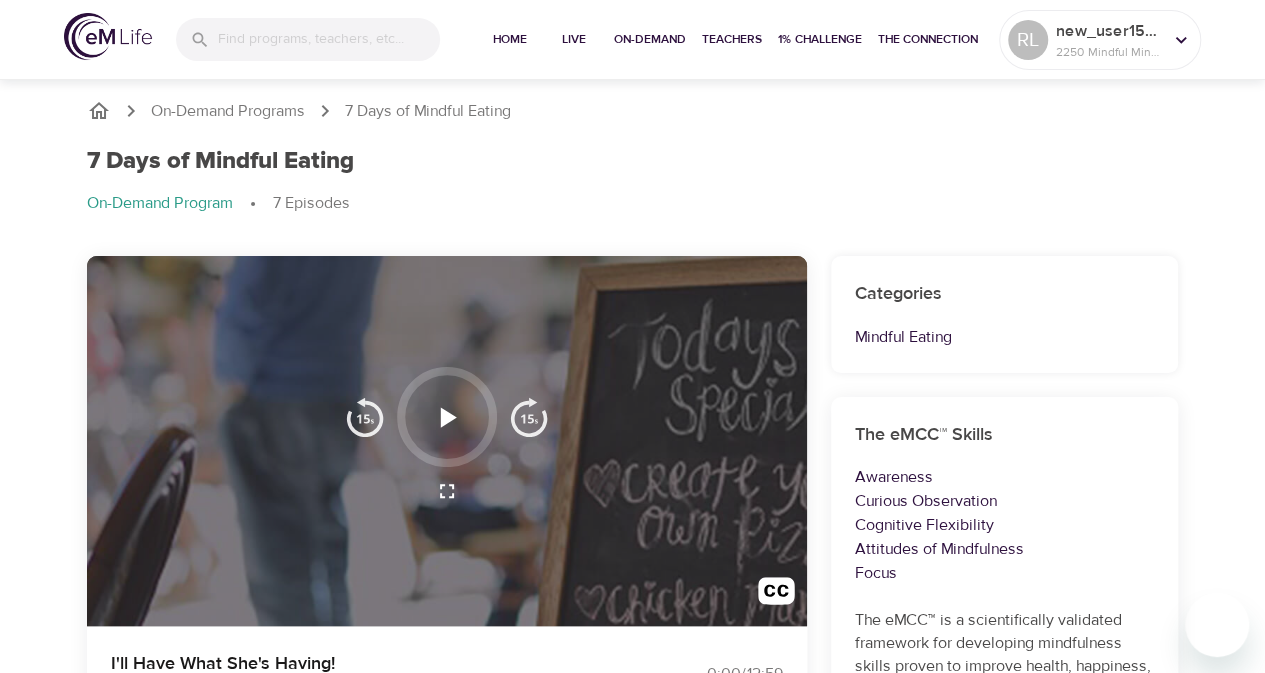 click 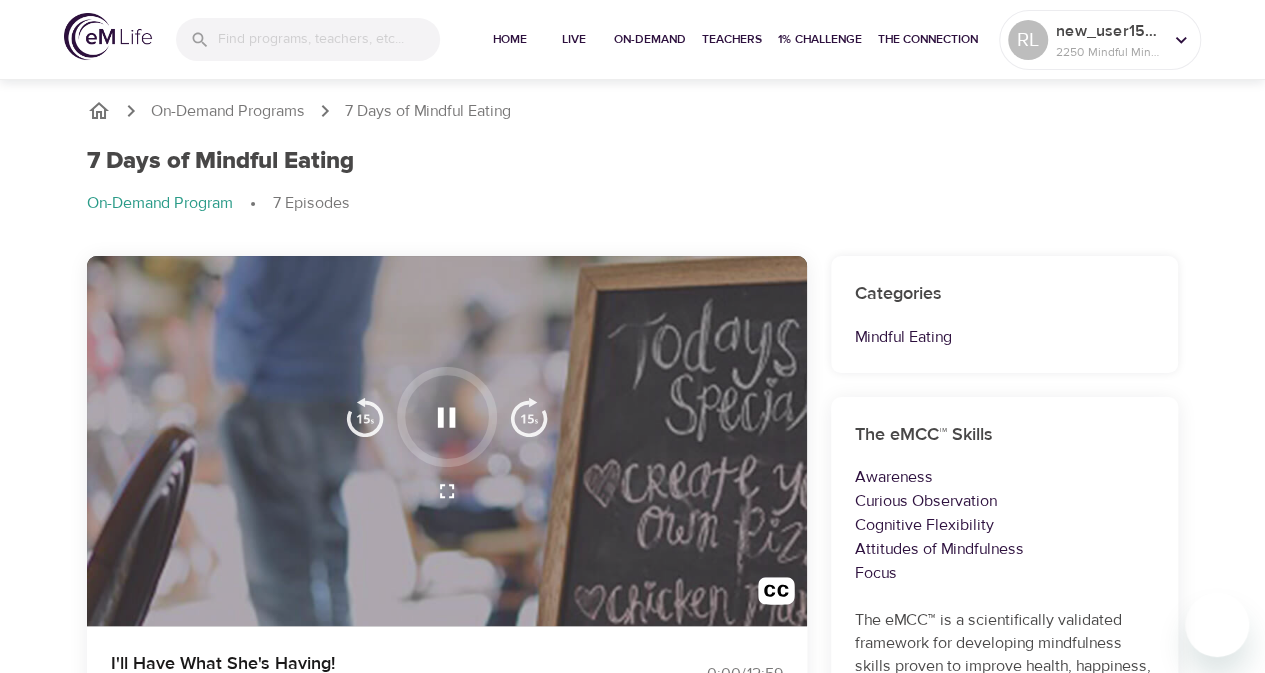 click 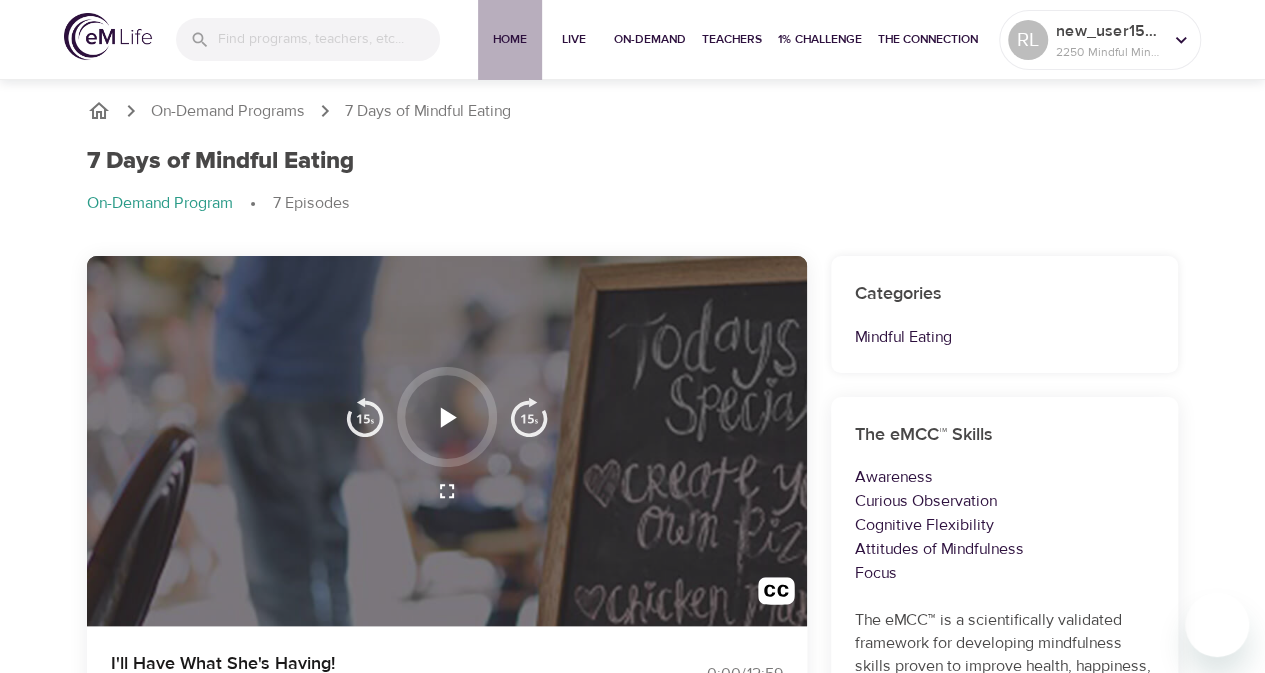 click on "Home" at bounding box center (510, 39) 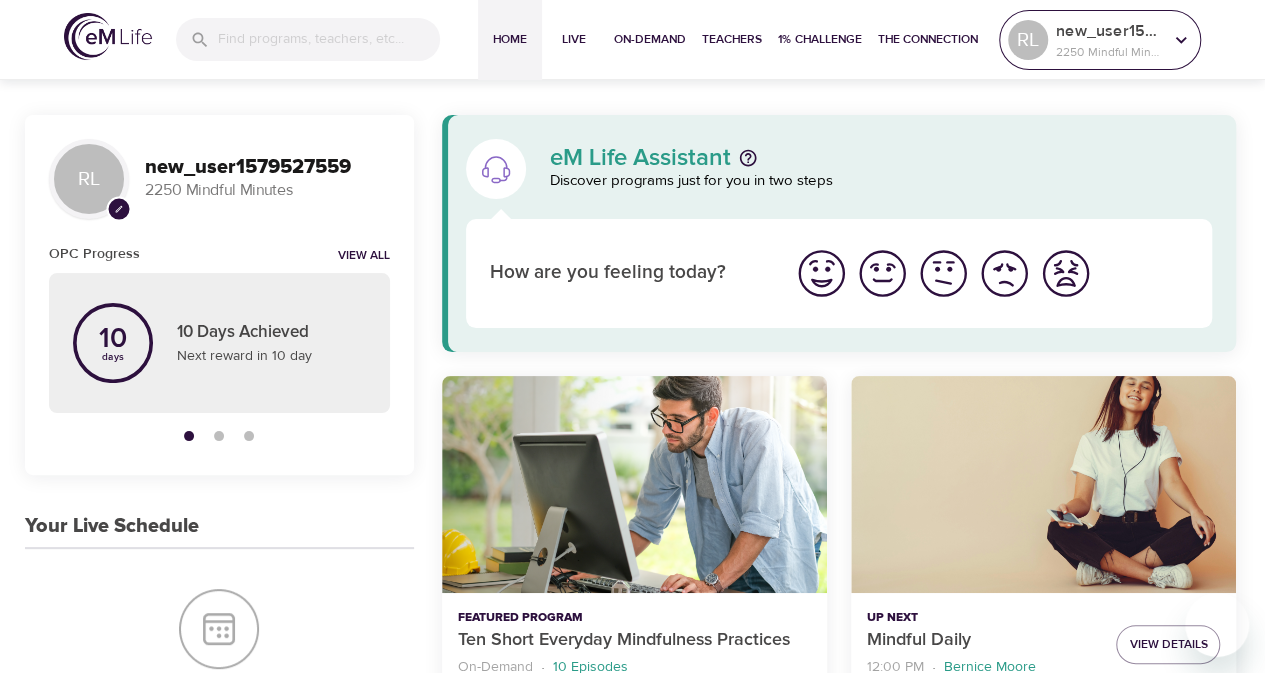 click on "2250 Mindful Minutes" at bounding box center (1109, 52) 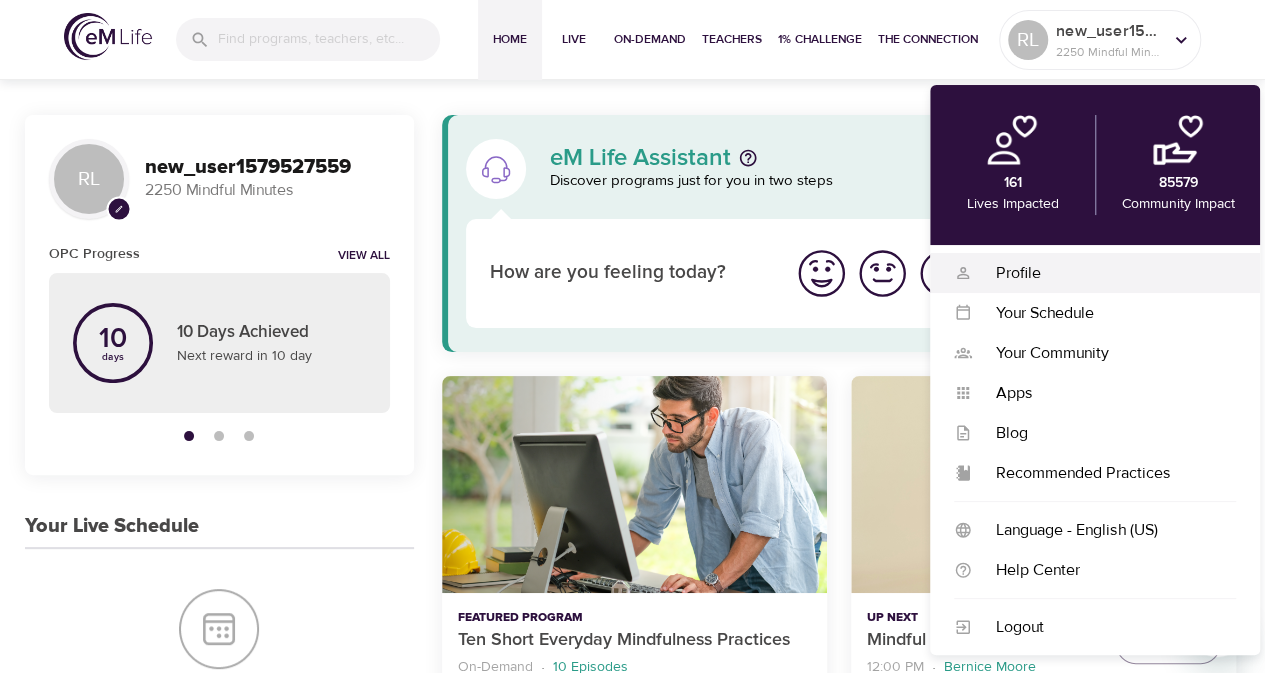 click on "Profile" at bounding box center [1104, 273] 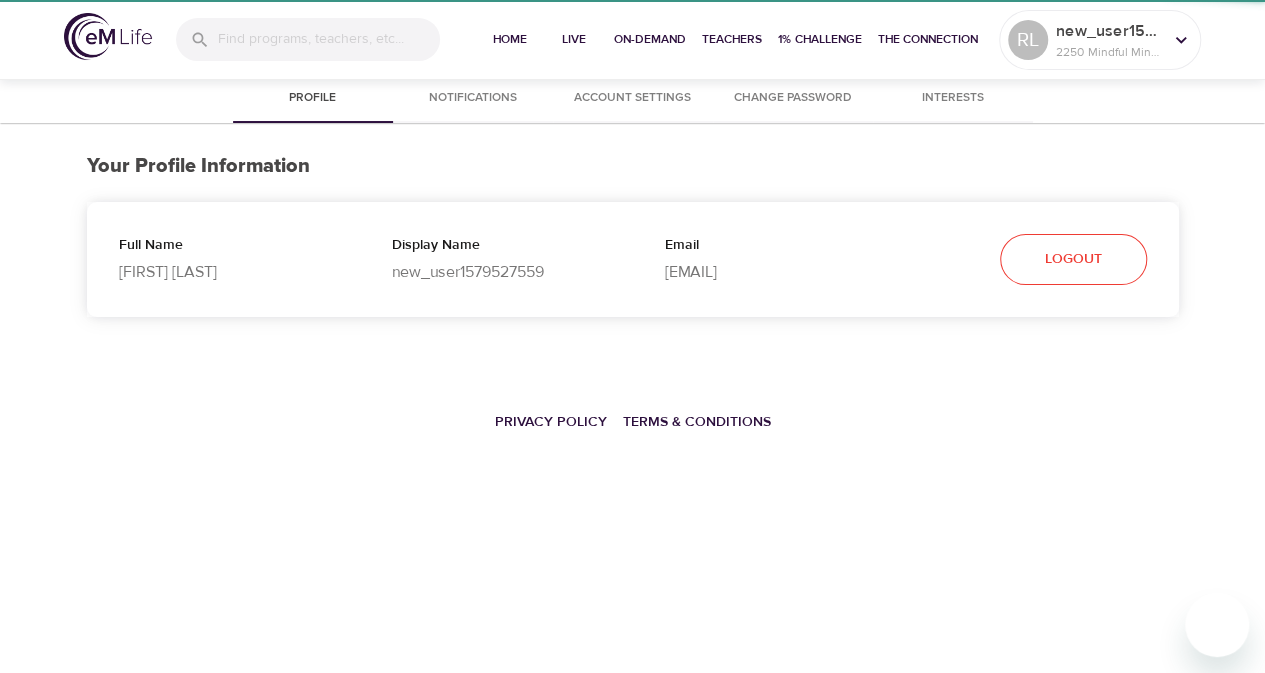 select on "10" 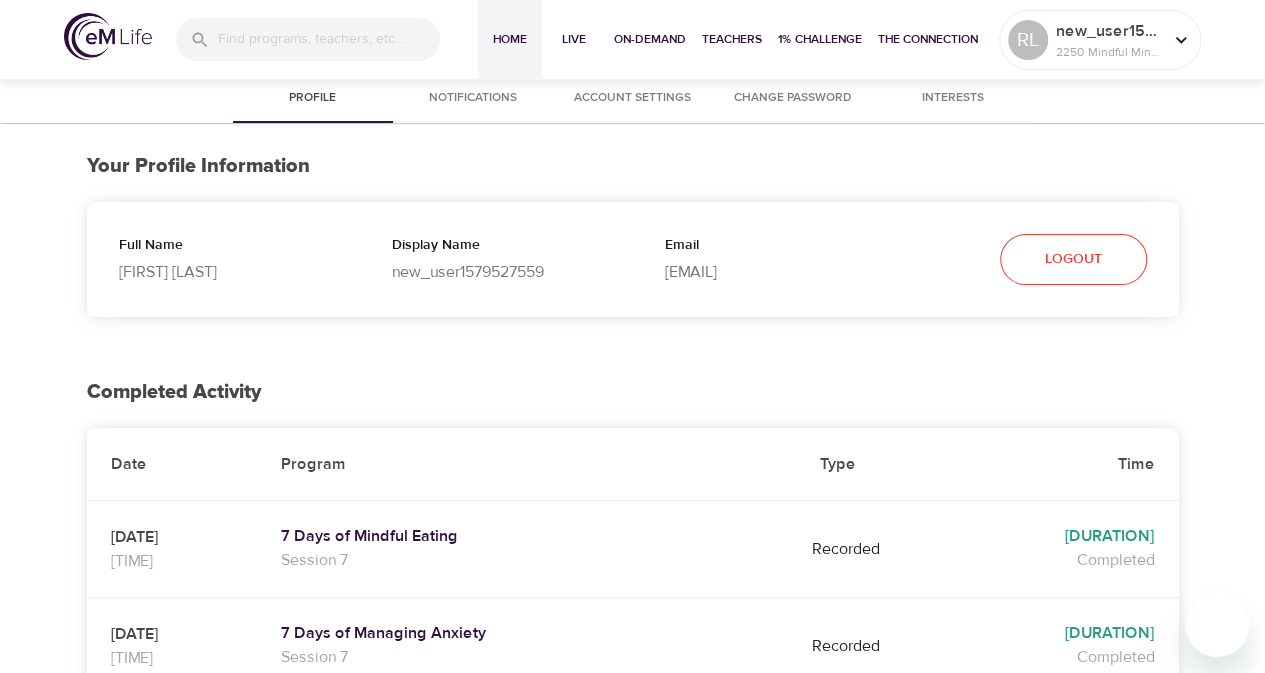 click on "Home" at bounding box center [510, 39] 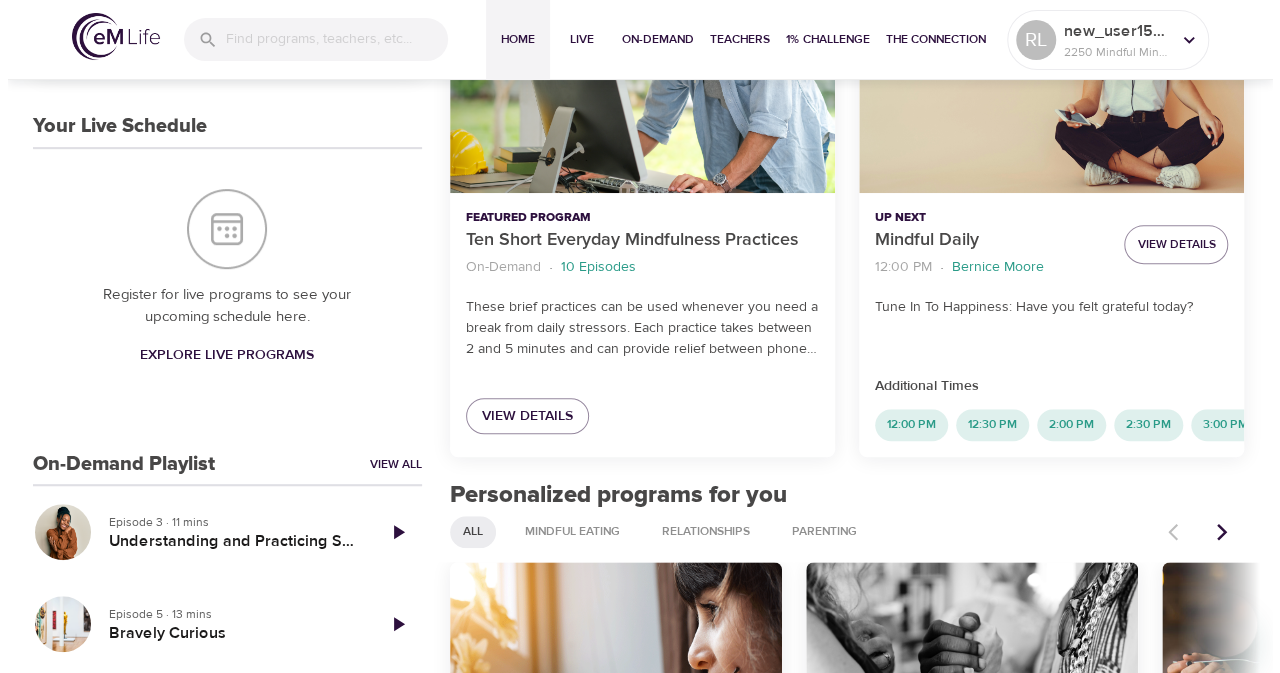 scroll, scrollTop: 600, scrollLeft: 0, axis: vertical 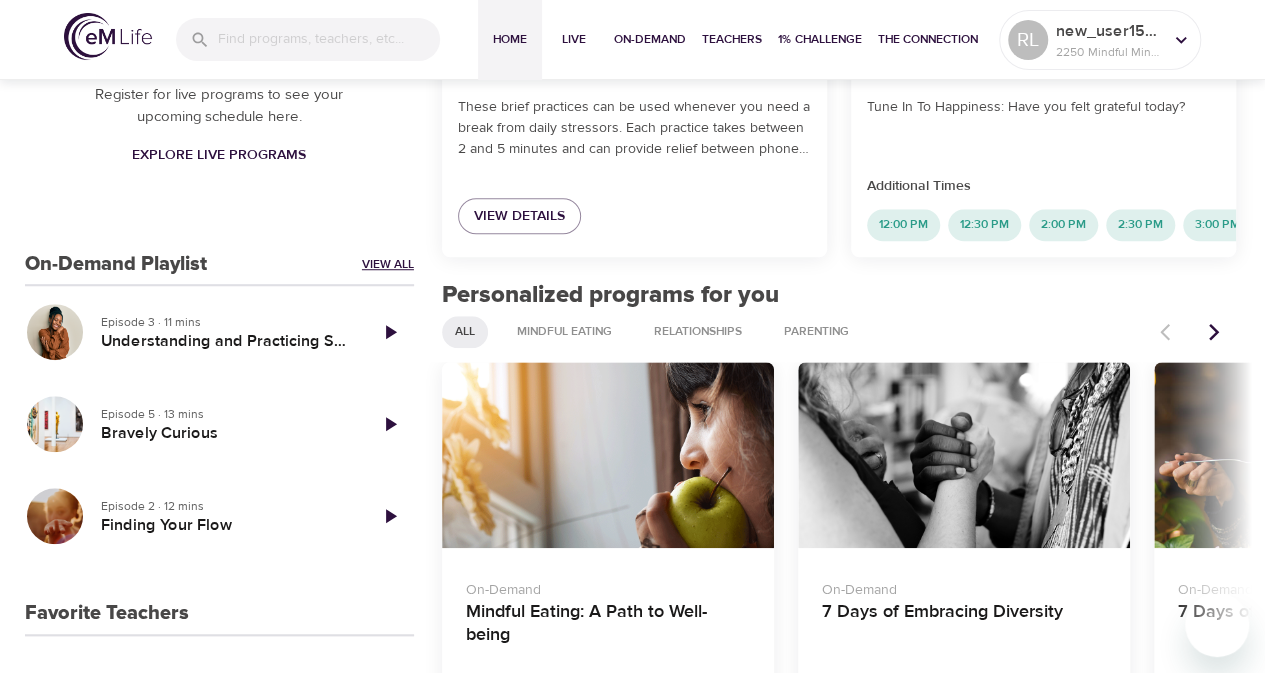 click on "View All" at bounding box center (388, 264) 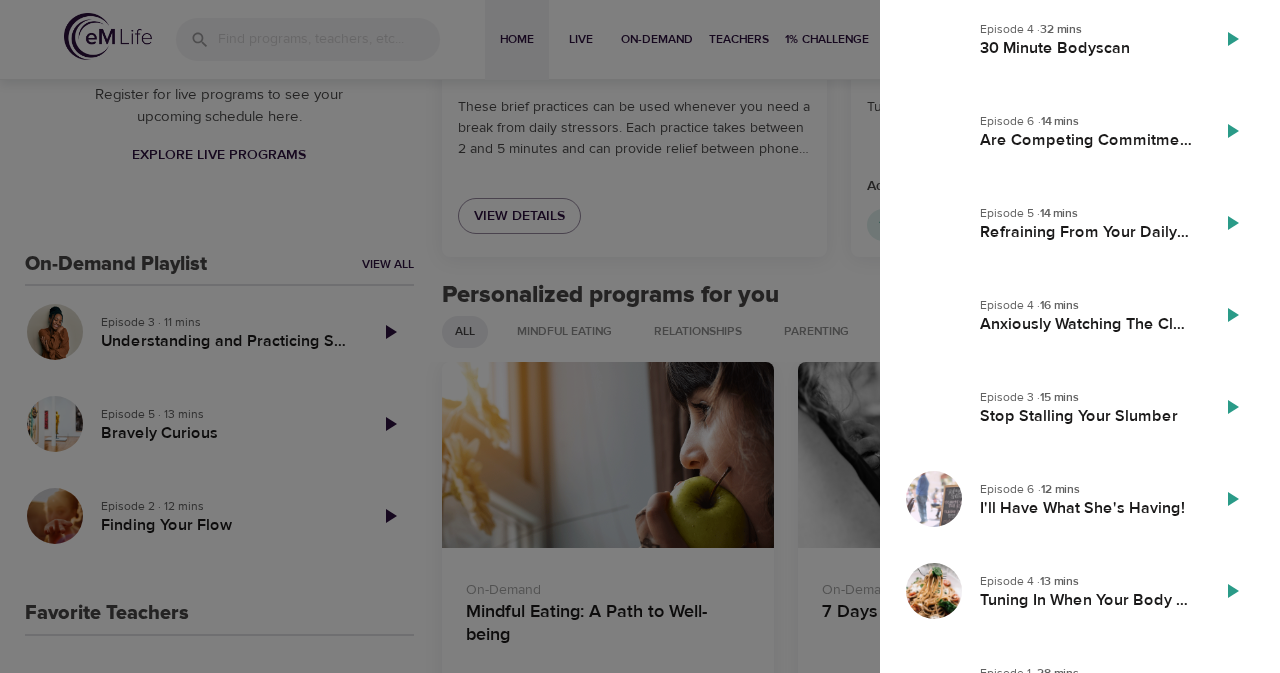 scroll, scrollTop: 1100, scrollLeft: 0, axis: vertical 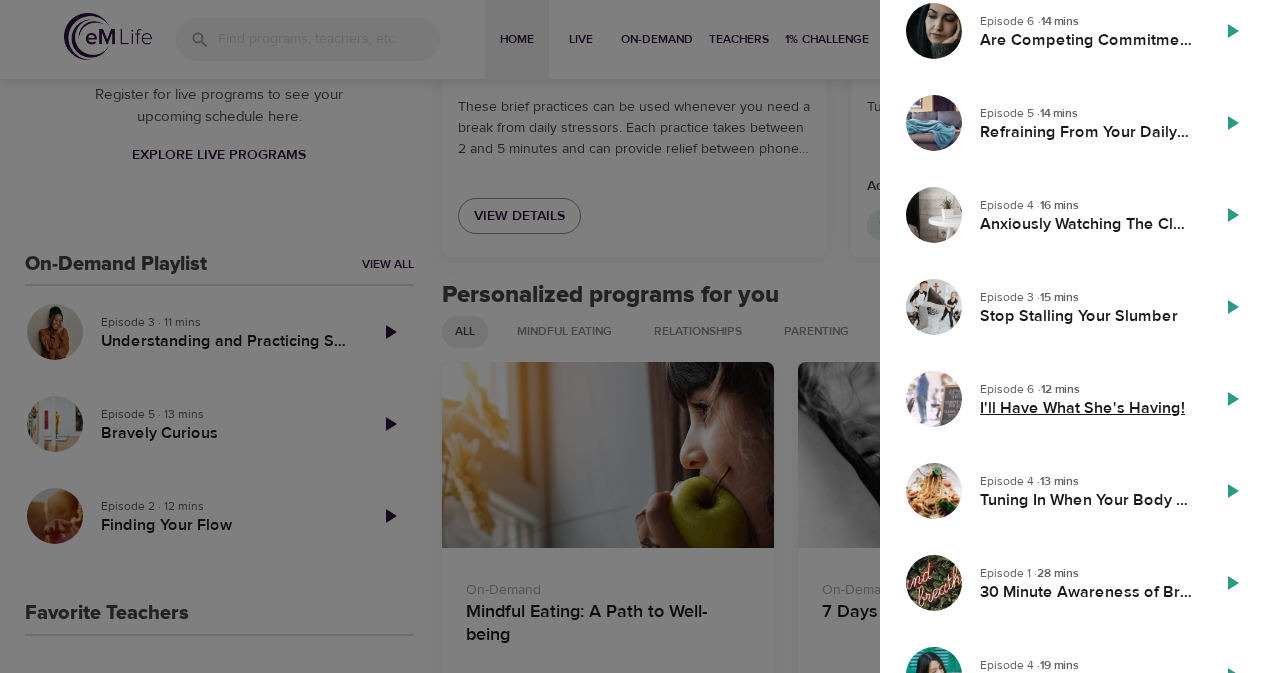 click on "I'll Have What She's Having!" at bounding box center [1086, 408] 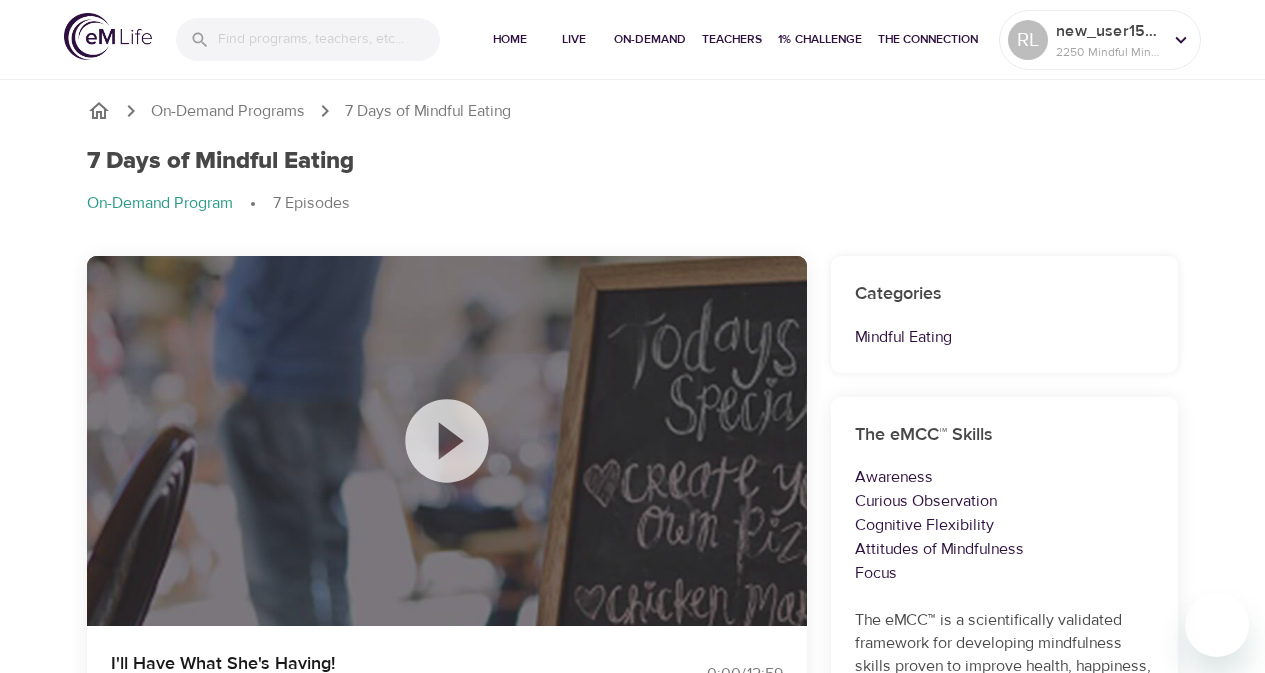scroll, scrollTop: 0, scrollLeft: 0, axis: both 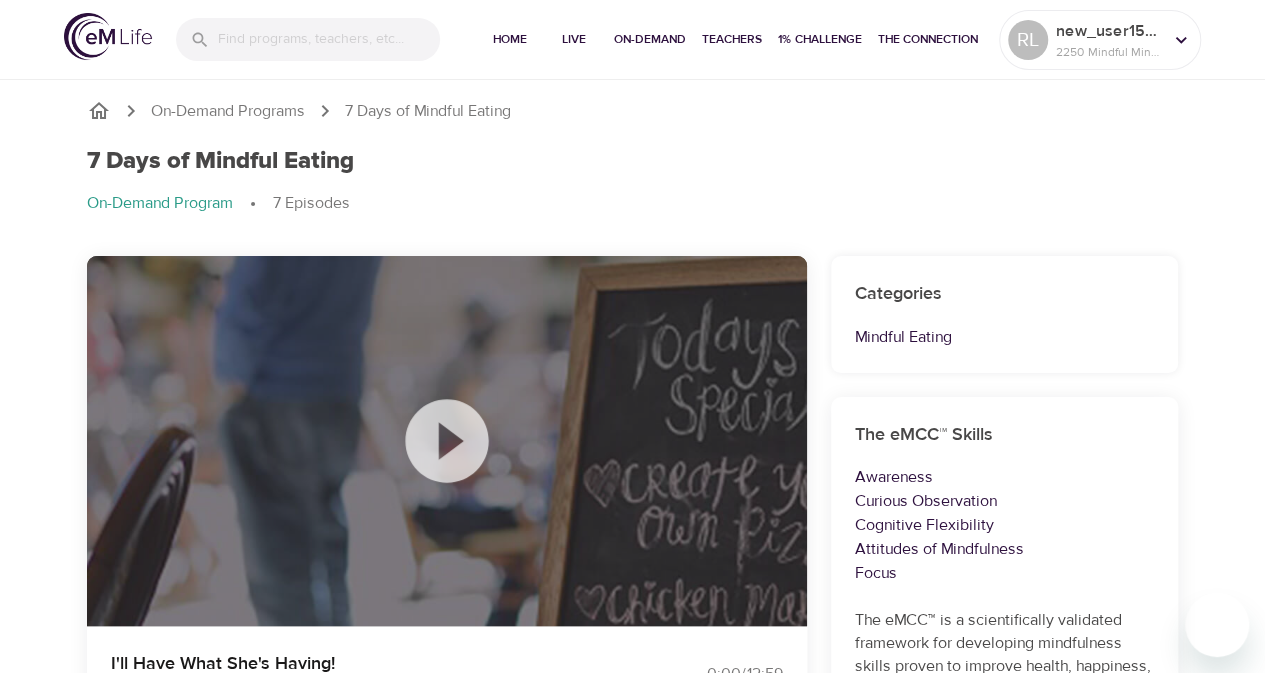 click 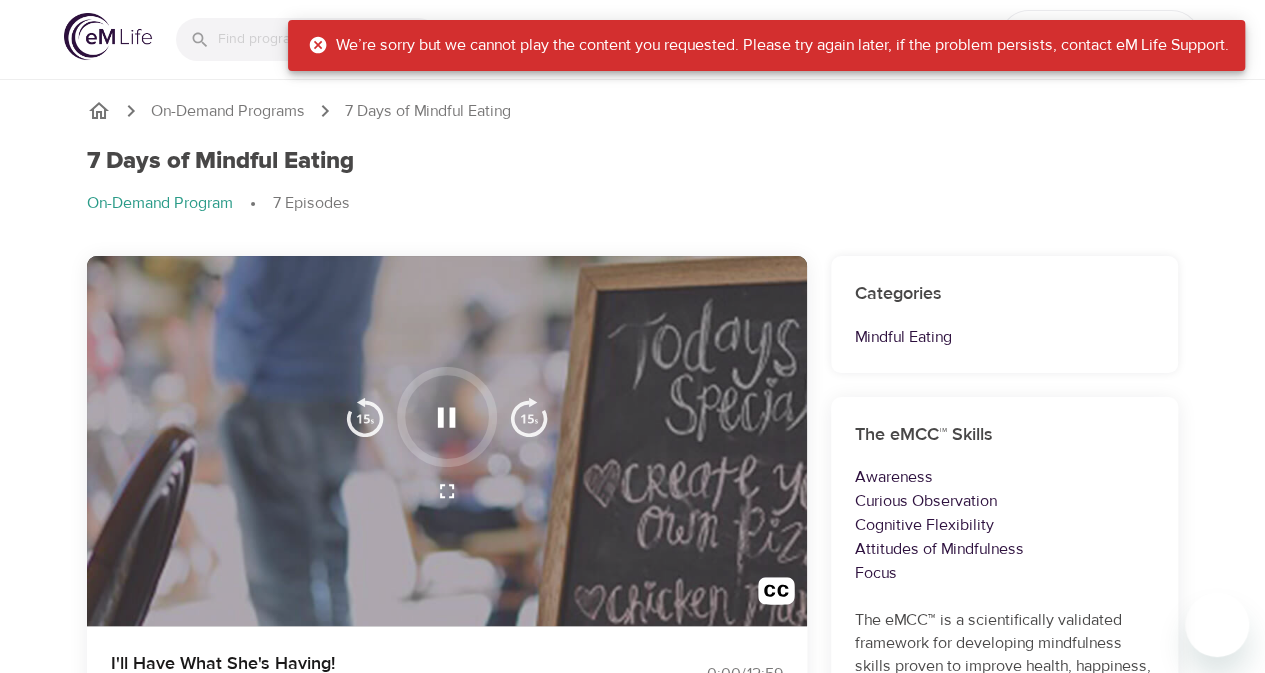 click 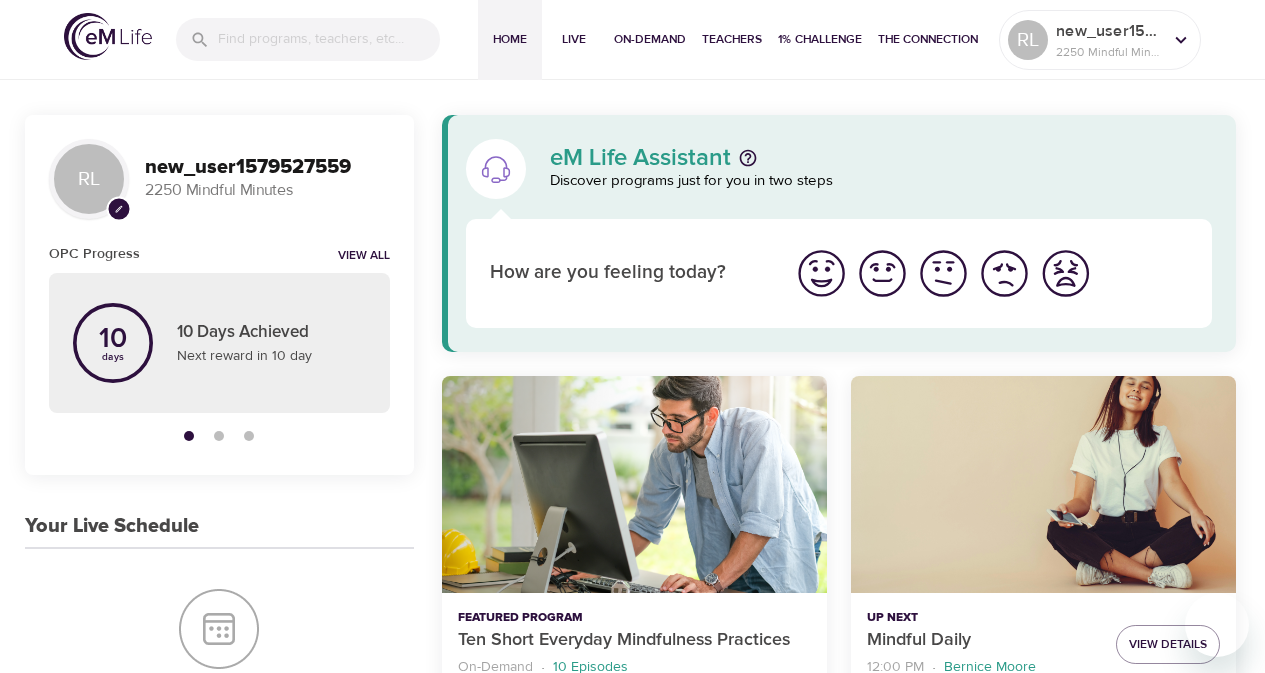 scroll, scrollTop: 0, scrollLeft: 0, axis: both 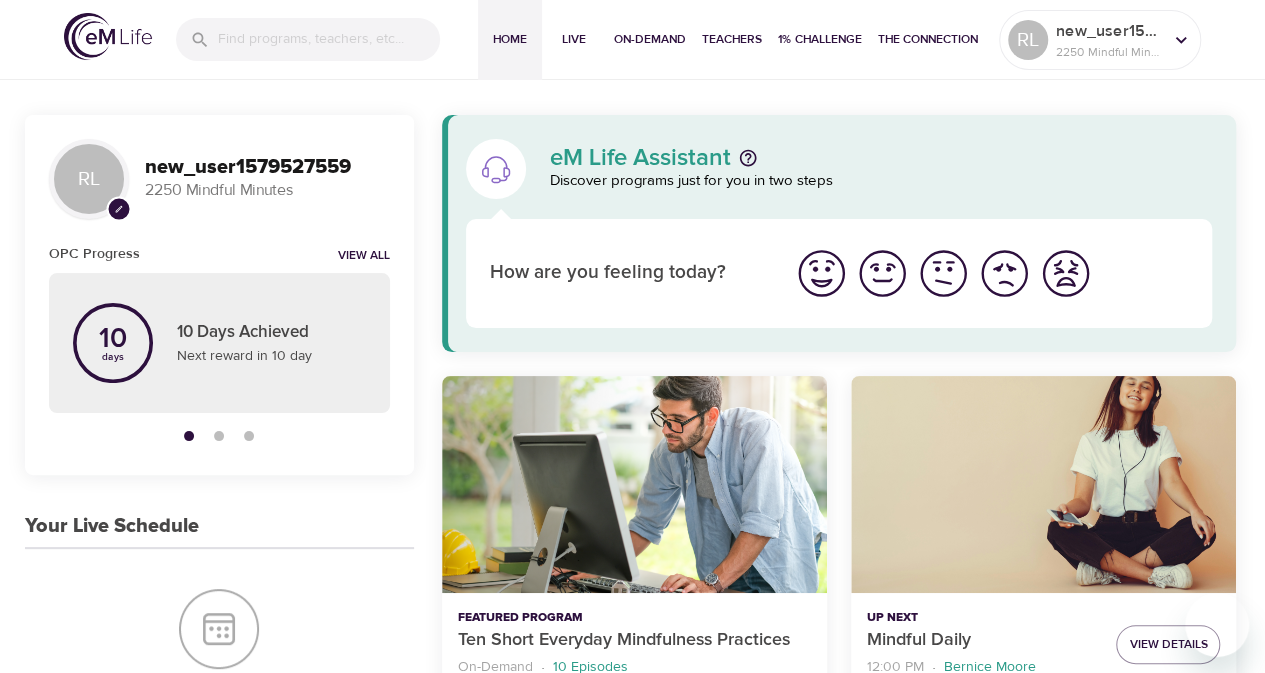 click on "Rachel.Luckew@[EMAIL]" at bounding box center (219, 1406) 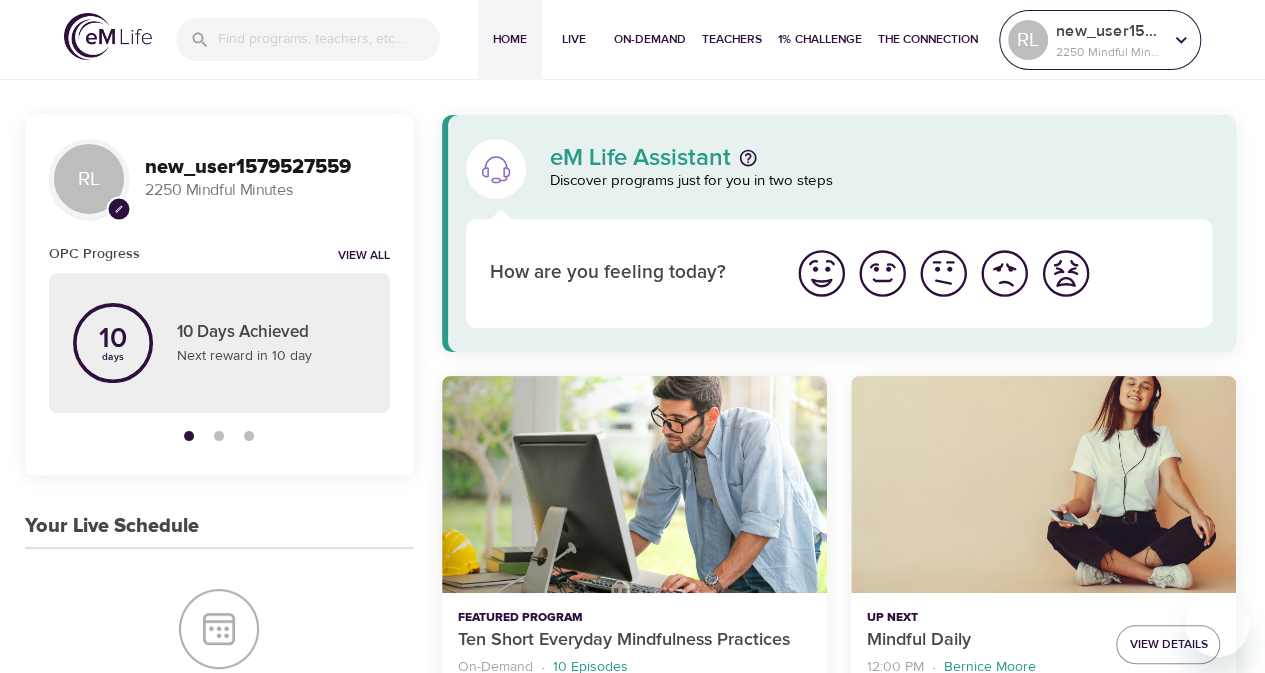 click on "2250 Mindful Minutes" at bounding box center [1109, 52] 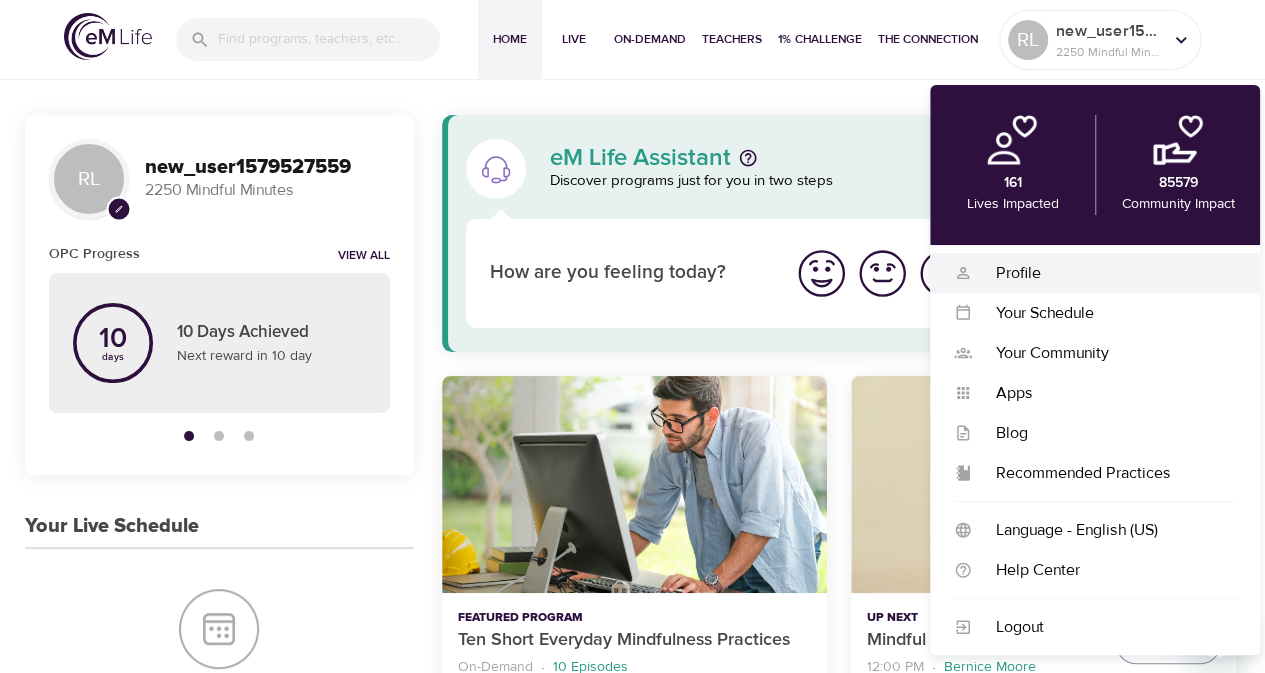 click on "Profile" at bounding box center (1104, 273) 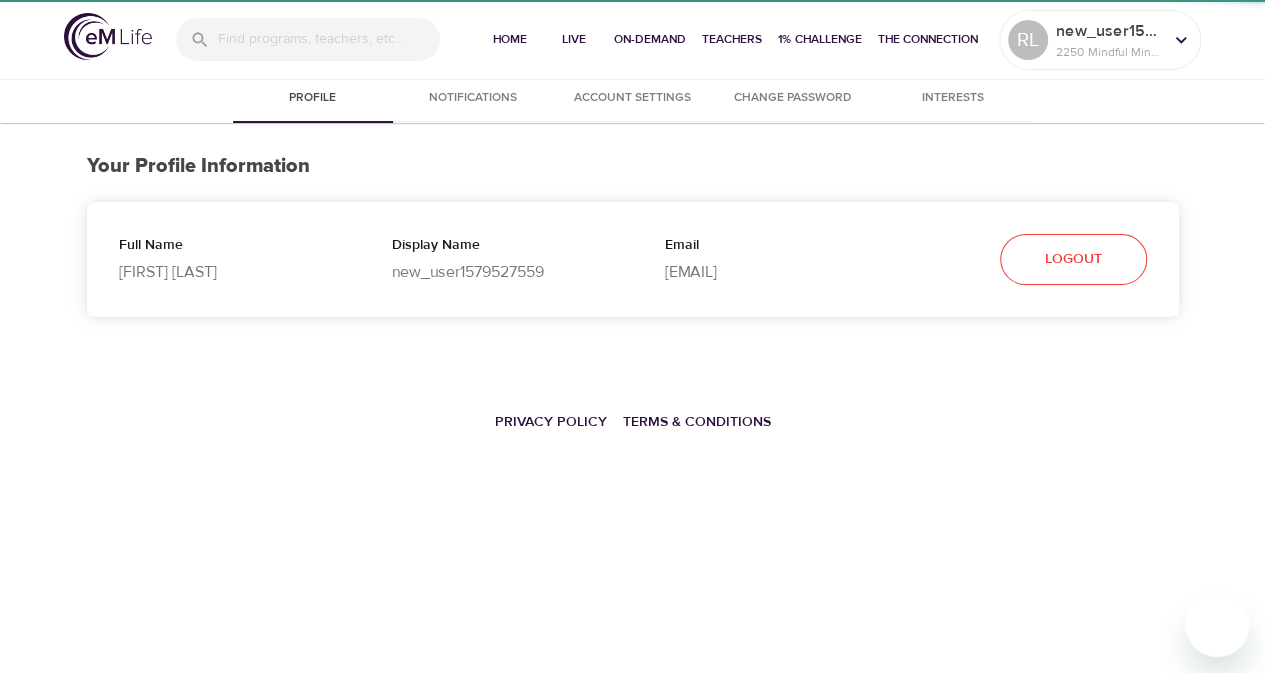 select on "10" 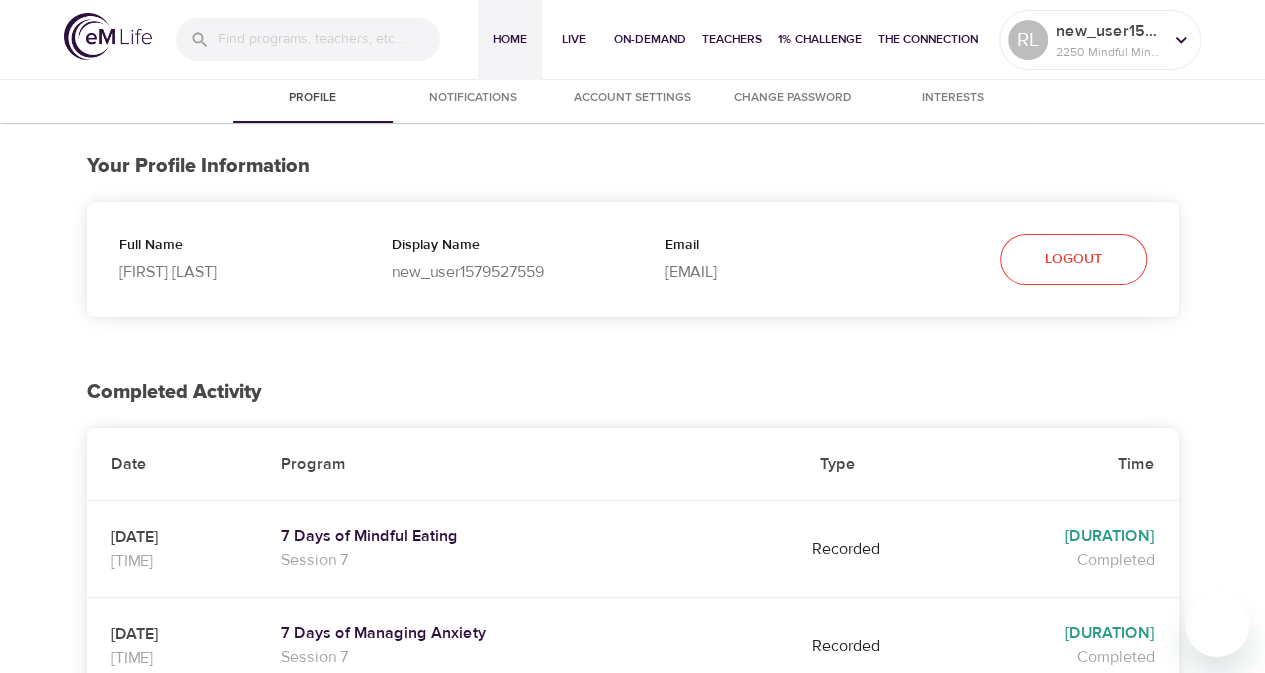 click on "Home" at bounding box center [510, 39] 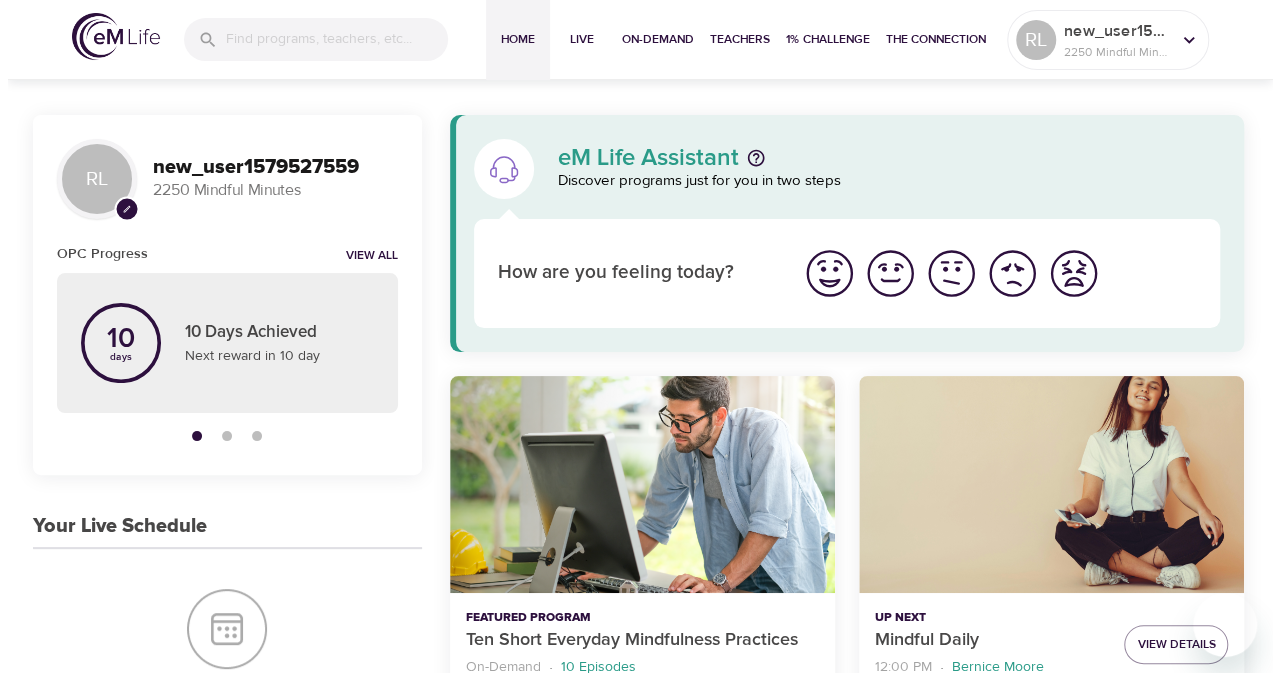scroll, scrollTop: 600, scrollLeft: 0, axis: vertical 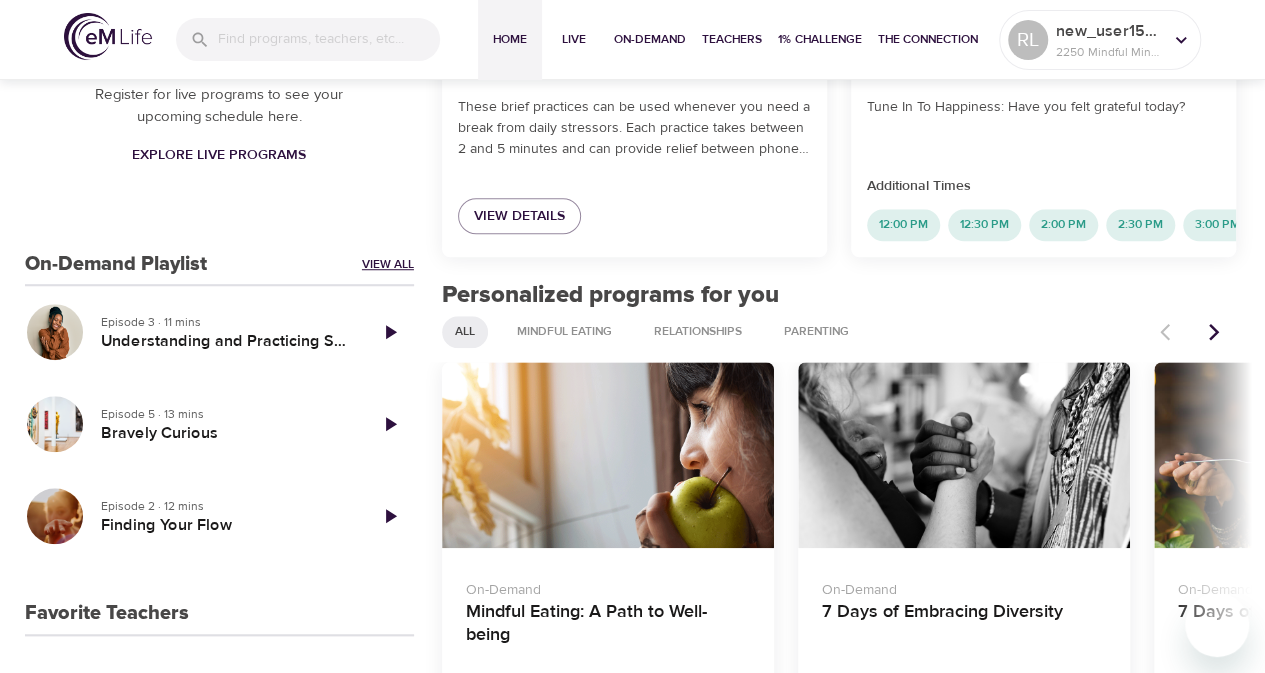 click on "View All" at bounding box center [388, 264] 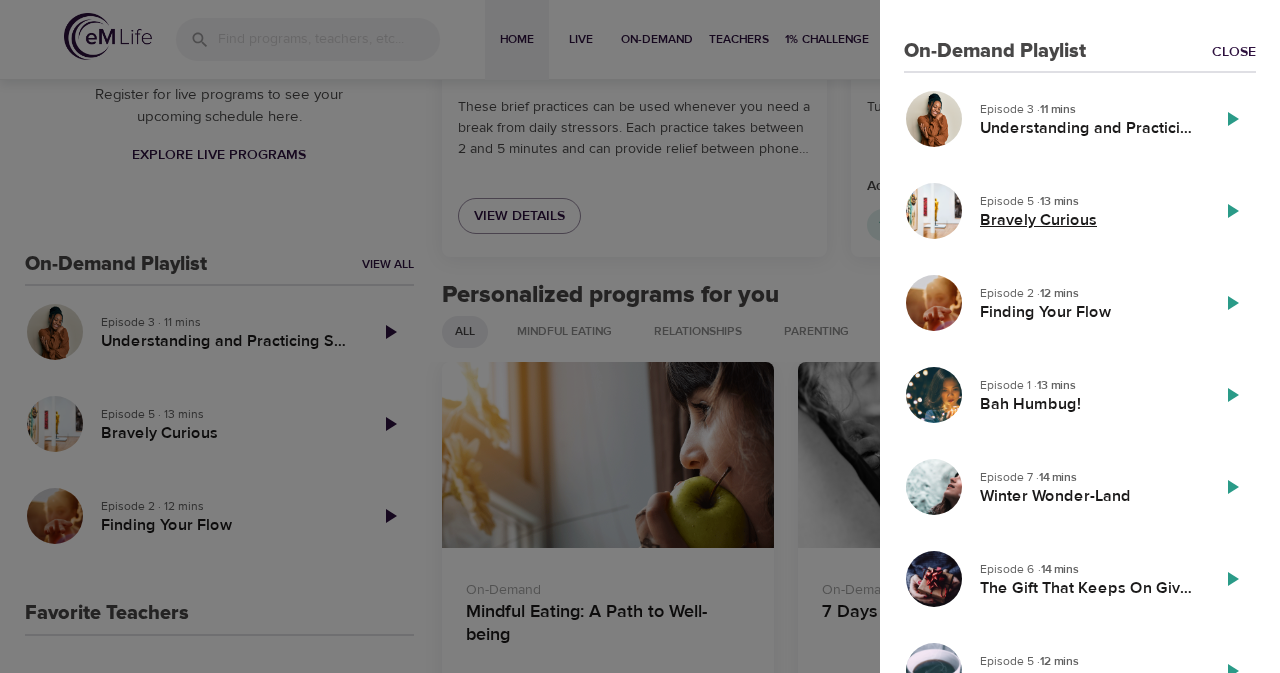 click on "Bravely Curious" at bounding box center (1086, 220) 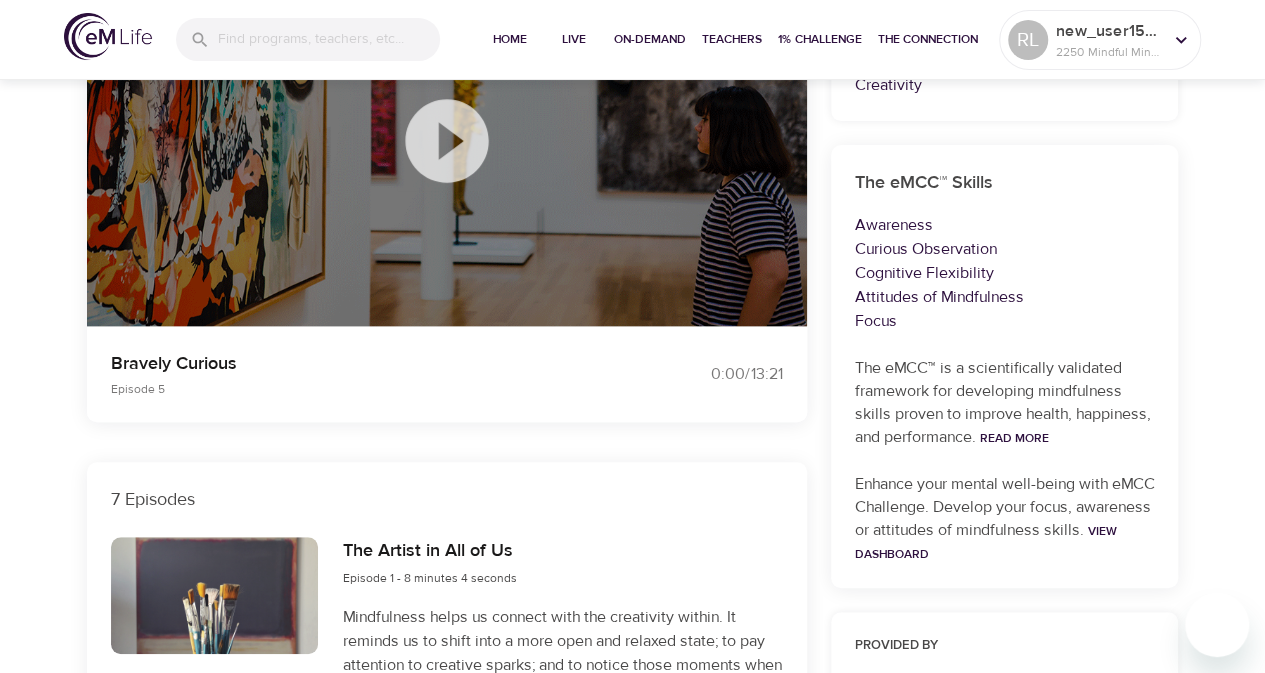 scroll, scrollTop: 0, scrollLeft: 0, axis: both 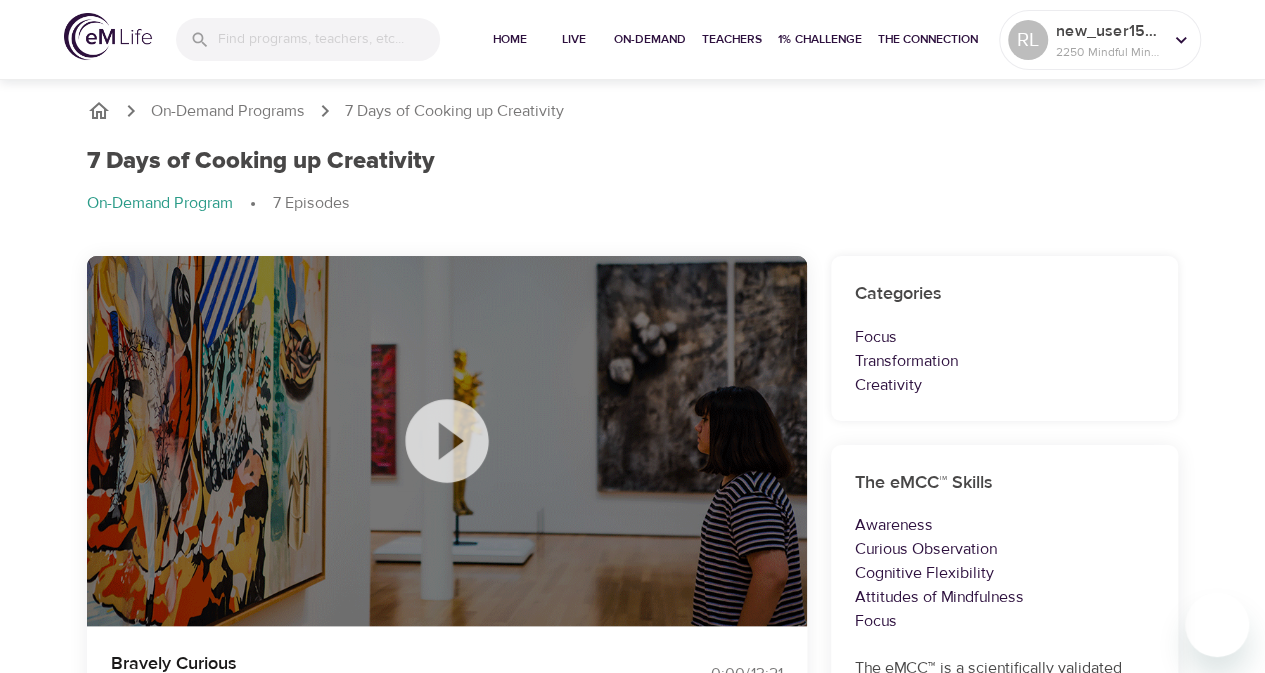 click 